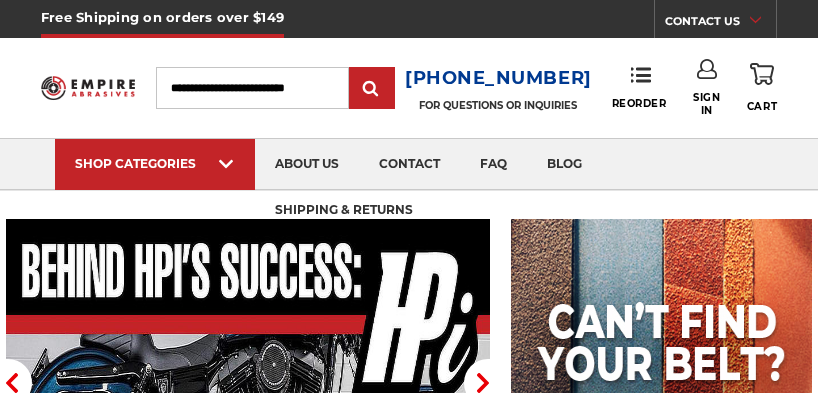 scroll, scrollTop: 0, scrollLeft: 0, axis: both 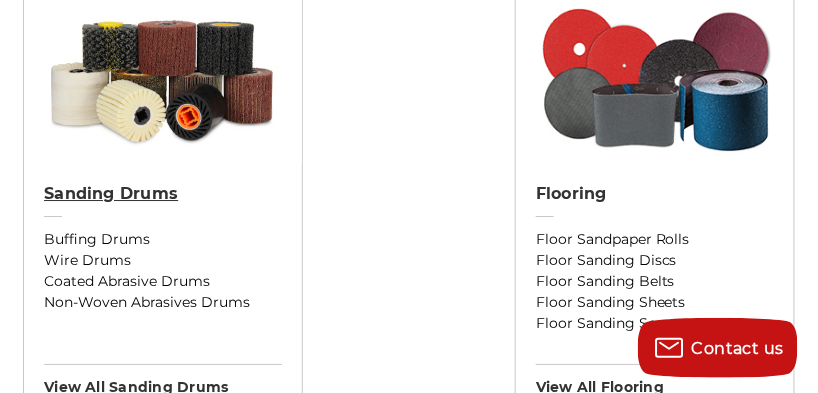 click on "Sanding Drums" at bounding box center [163, 194] 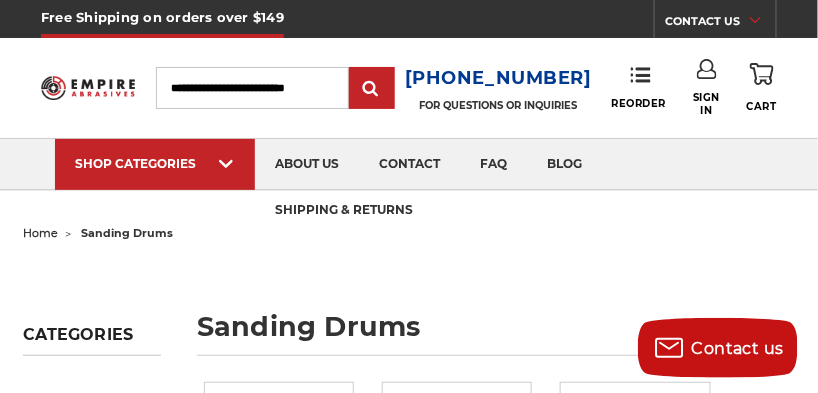 scroll, scrollTop: 0, scrollLeft: 0, axis: both 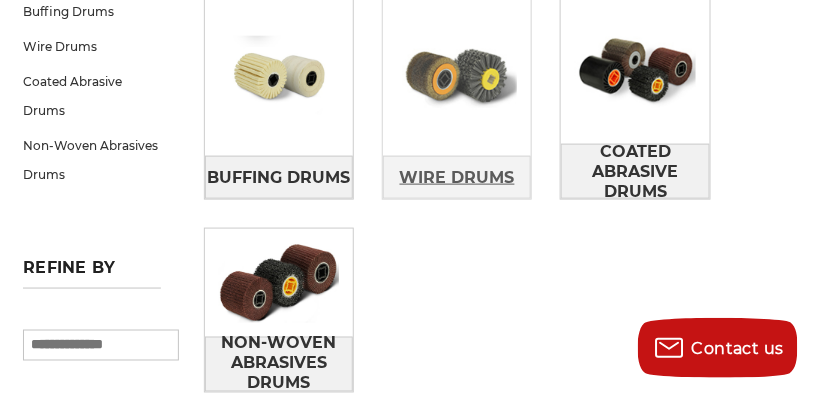 click on "Wire Drums" at bounding box center [457, 178] 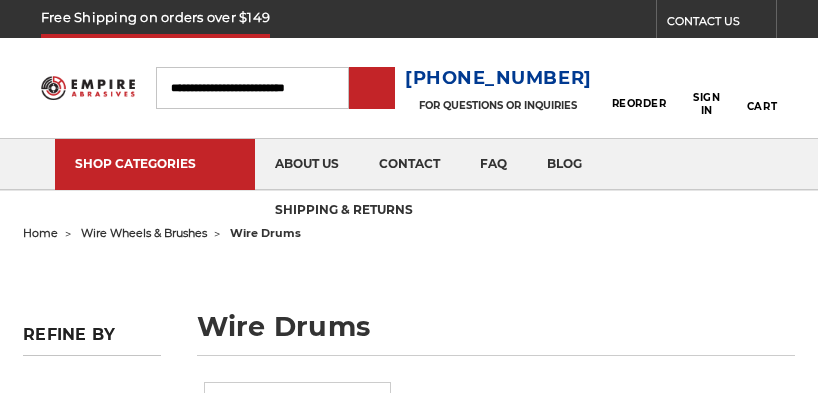 scroll, scrollTop: 0, scrollLeft: 0, axis: both 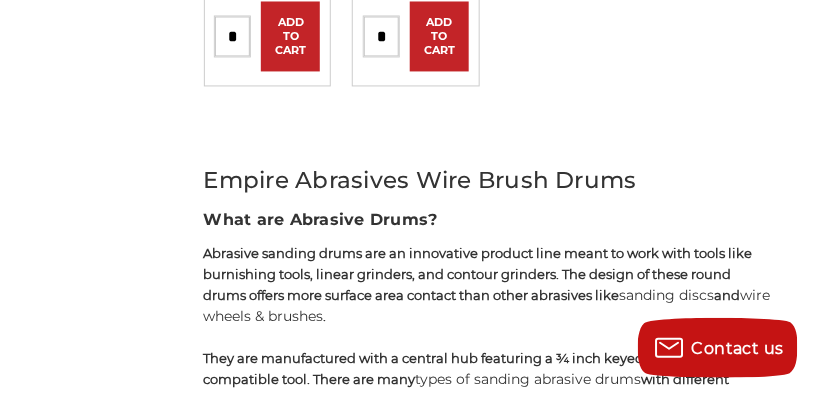 click on "Empire Abrasives Wire Brush Drums" at bounding box center (491, 180) 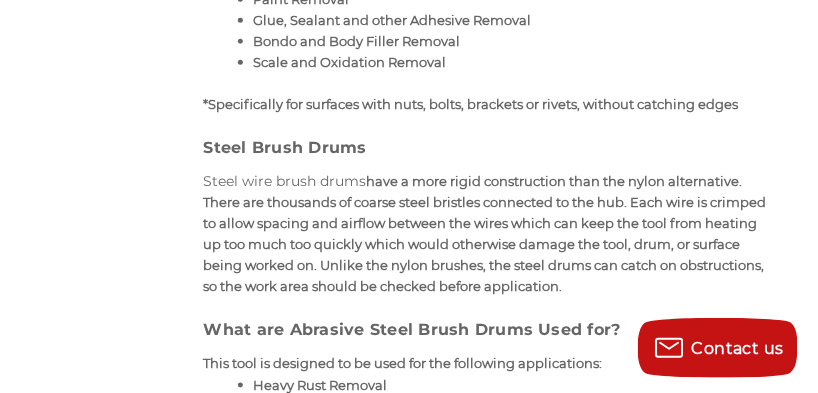 scroll, scrollTop: 0, scrollLeft: 0, axis: both 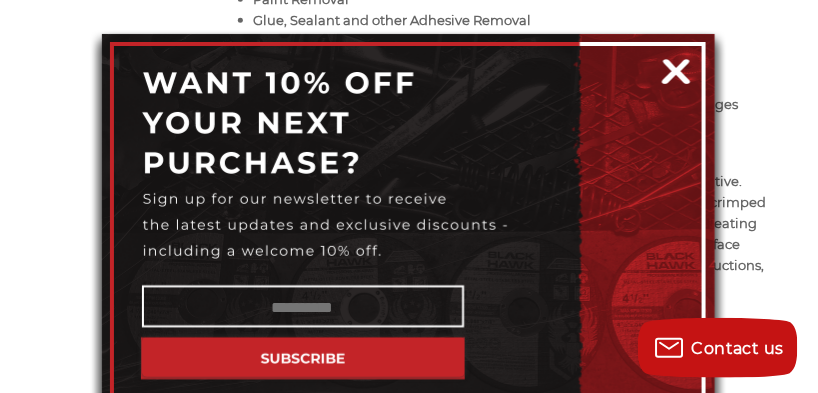 click at bounding box center [676, 68] 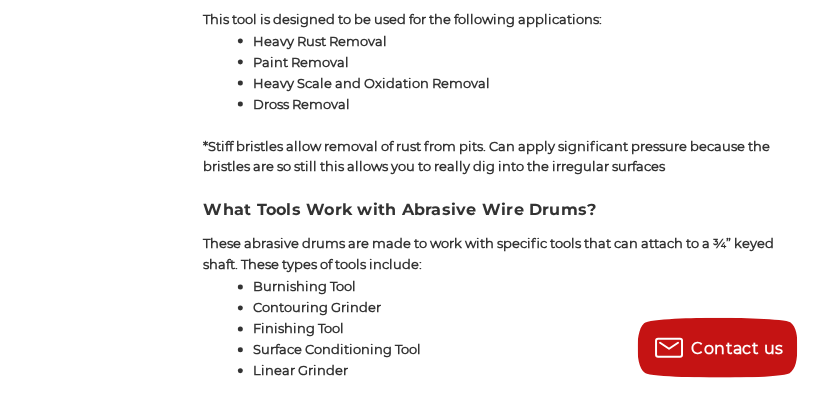 scroll, scrollTop: 2037, scrollLeft: 0, axis: vertical 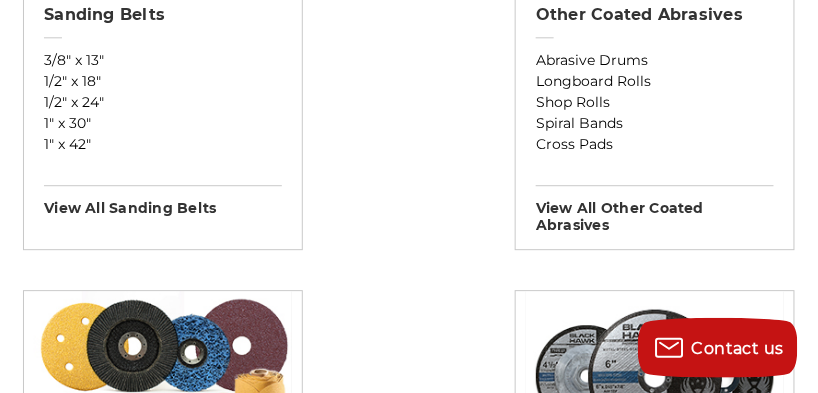 click on "Other Coated Abrasives
Abrasive Drums
Longboard Rolls
Shop Rolls
Spiral Bands
Cross Pads
View All other coated abrasives" at bounding box center [655, 112] 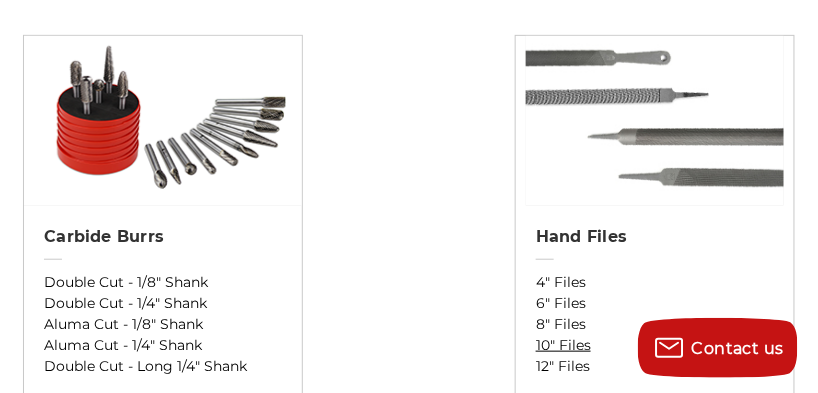 scroll, scrollTop: 3096, scrollLeft: 0, axis: vertical 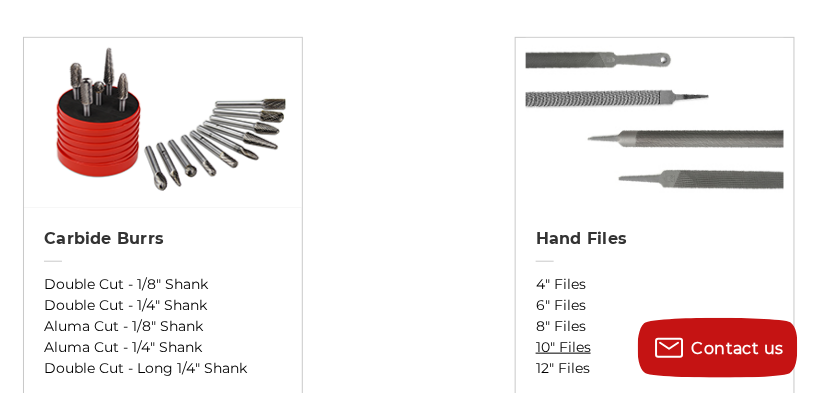 click at bounding box center (655, 123) 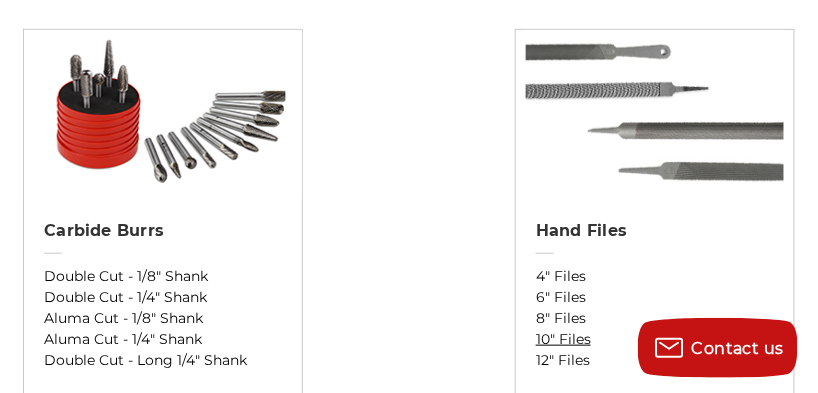 scroll, scrollTop: 3105, scrollLeft: 0, axis: vertical 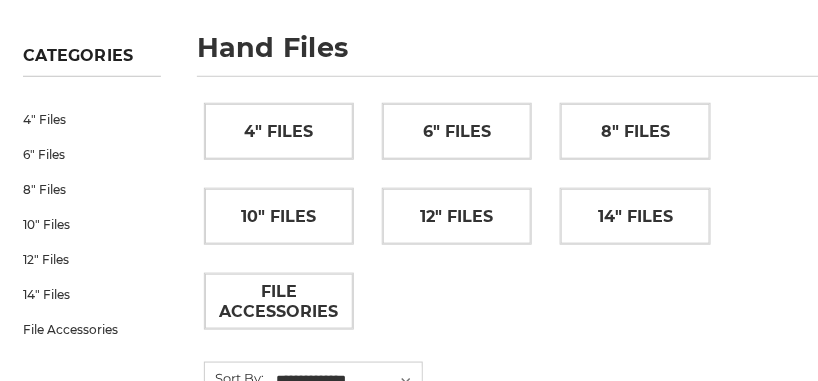 click on "4" Files
6" Files
8" Files
10" Files
12" Files
14" Files
File Accessories" at bounding box center (491, 232) 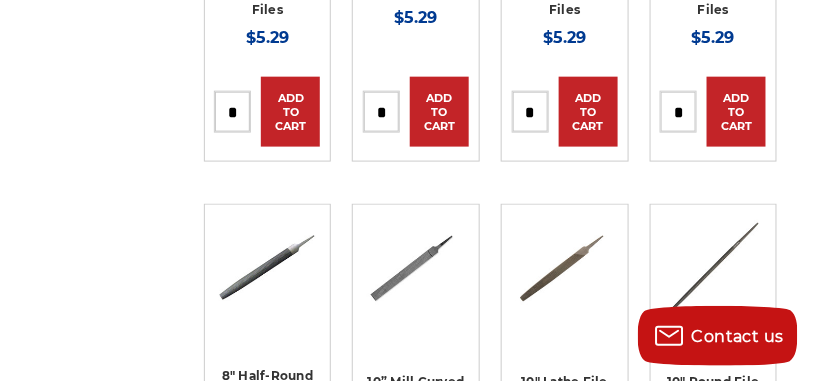 scroll, scrollTop: 4820, scrollLeft: 0, axis: vertical 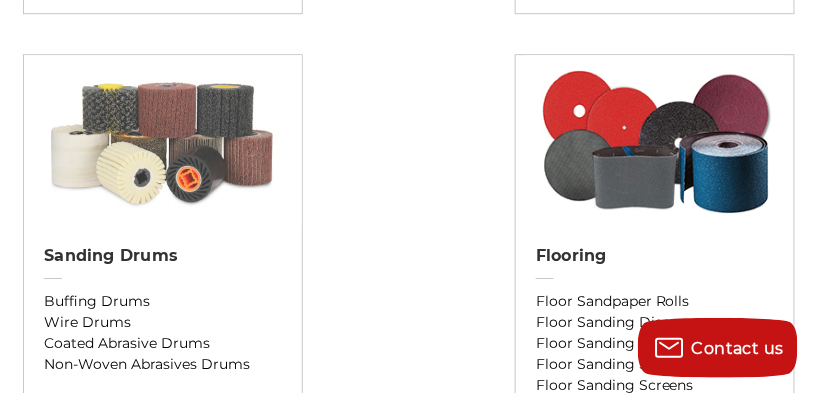 click at bounding box center [163, 140] 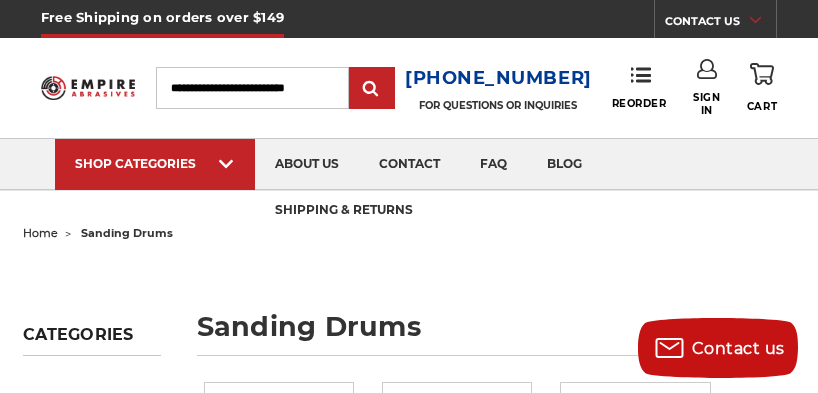 scroll, scrollTop: 0, scrollLeft: 0, axis: both 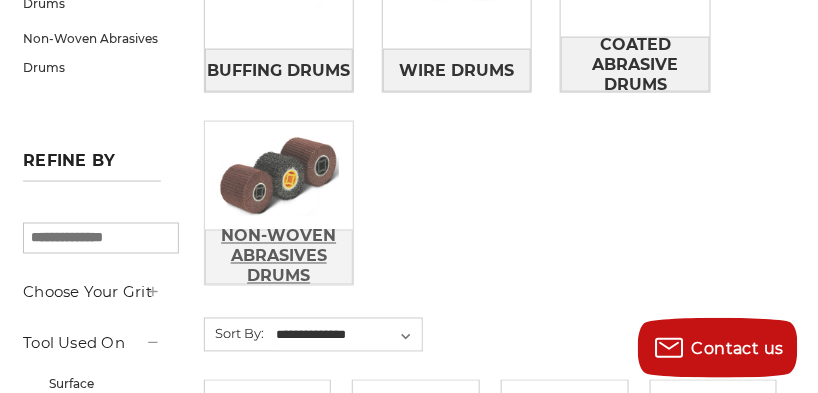 click on "Non-Woven Abrasives Drums" at bounding box center (279, 257) 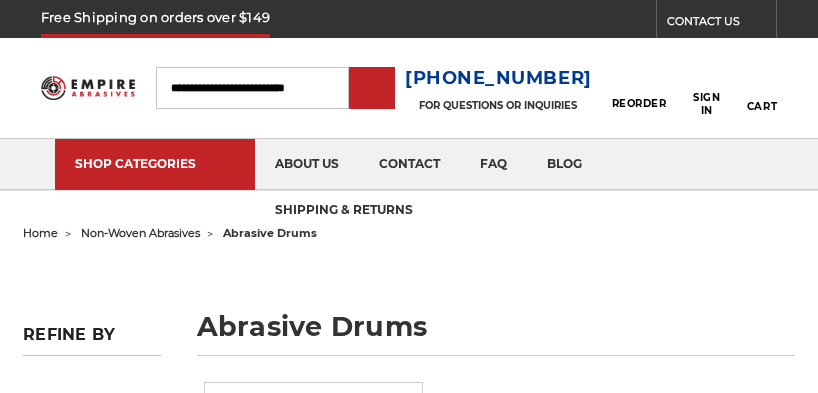 scroll, scrollTop: 0, scrollLeft: 0, axis: both 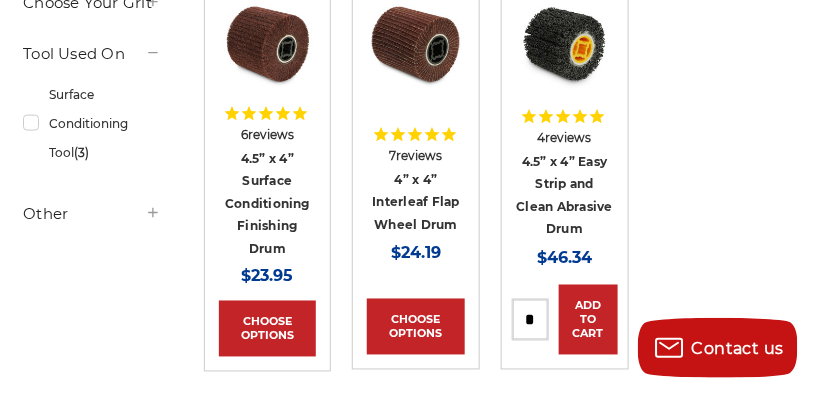 click on "Refine by
×
Browse by Choose Your Grit, Grit & more
Hide Filters
Show Filters
Choose Your Grit
#60 Grit
(1)
(1) (1) (2)" at bounding box center (409, 1225) 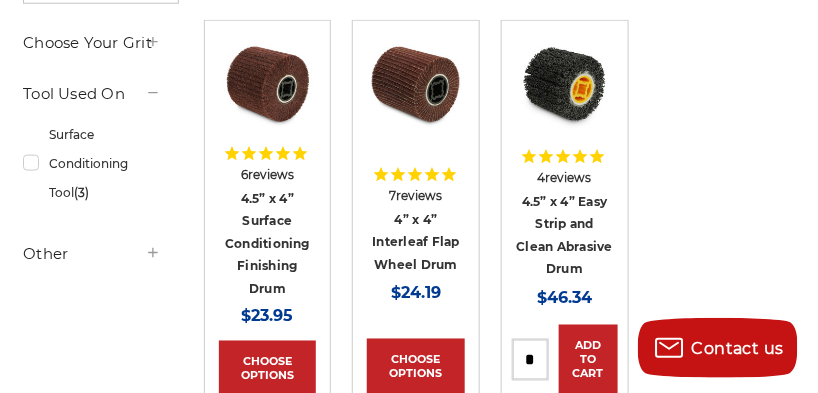 scroll, scrollTop: 424, scrollLeft: 0, axis: vertical 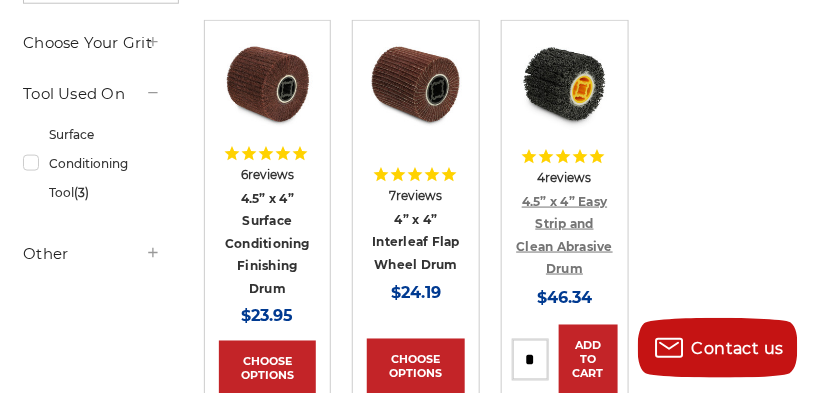 click on "4.5” x 4” Easy Strip and Clean Abrasive Drum" at bounding box center [565, 235] 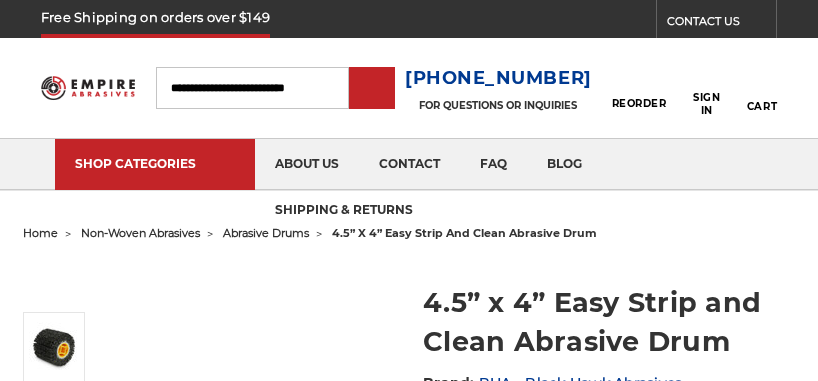 scroll, scrollTop: 0, scrollLeft: 0, axis: both 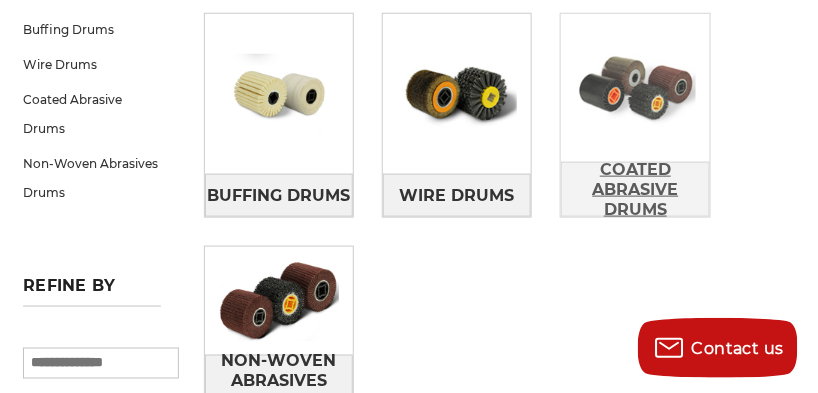 click on "Coated Abrasive Drums" at bounding box center (635, 190) 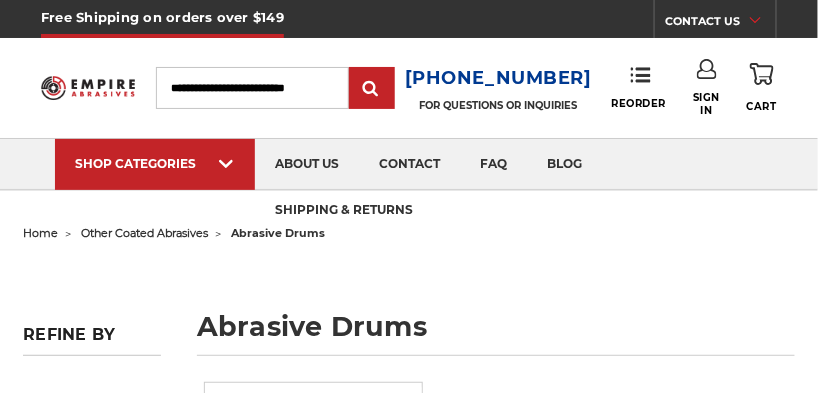 scroll, scrollTop: 82, scrollLeft: 0, axis: vertical 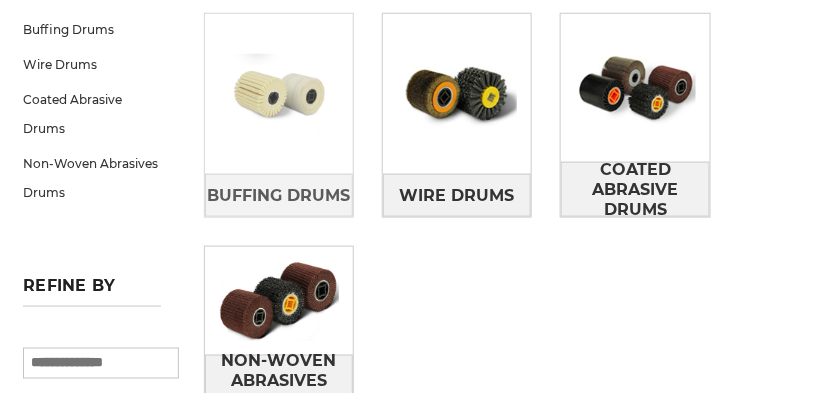 click at bounding box center (279, 93) 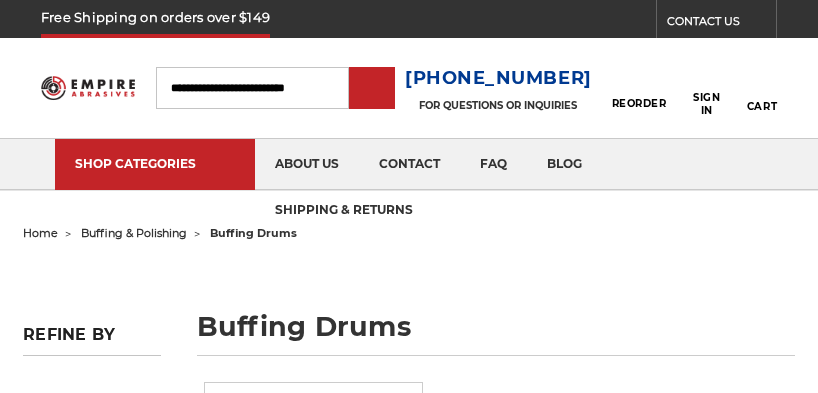 scroll, scrollTop: 0, scrollLeft: 0, axis: both 